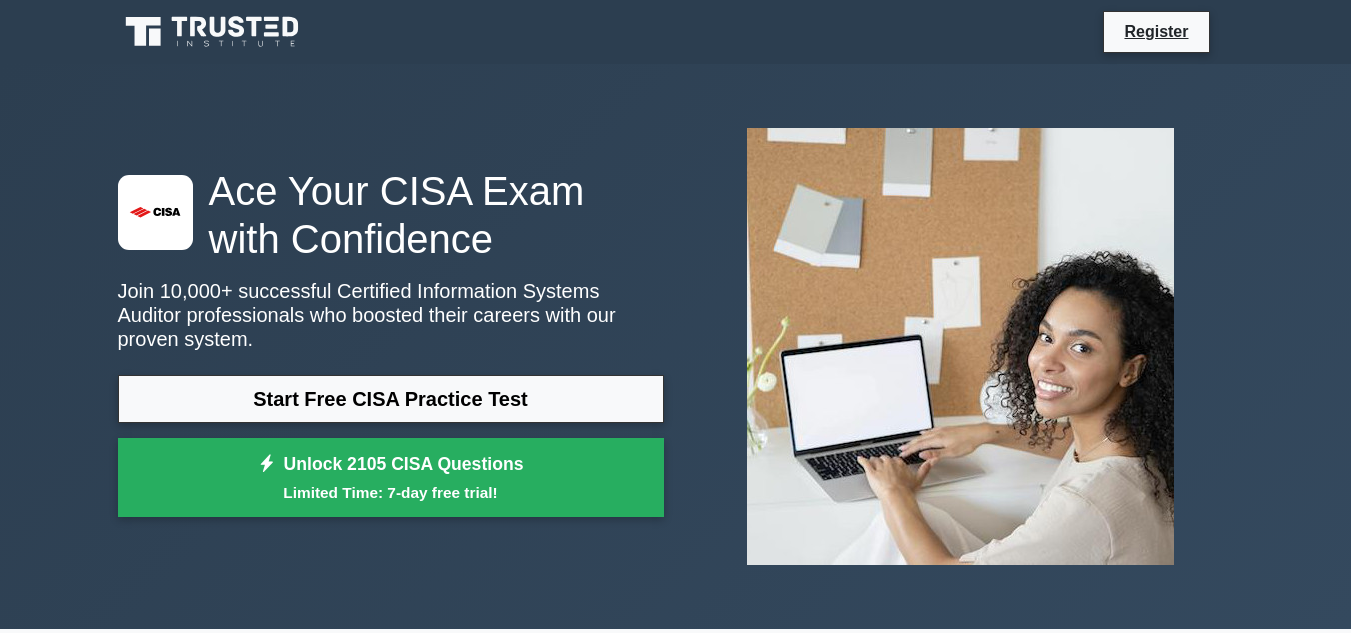 scroll, scrollTop: 0, scrollLeft: 0, axis: both 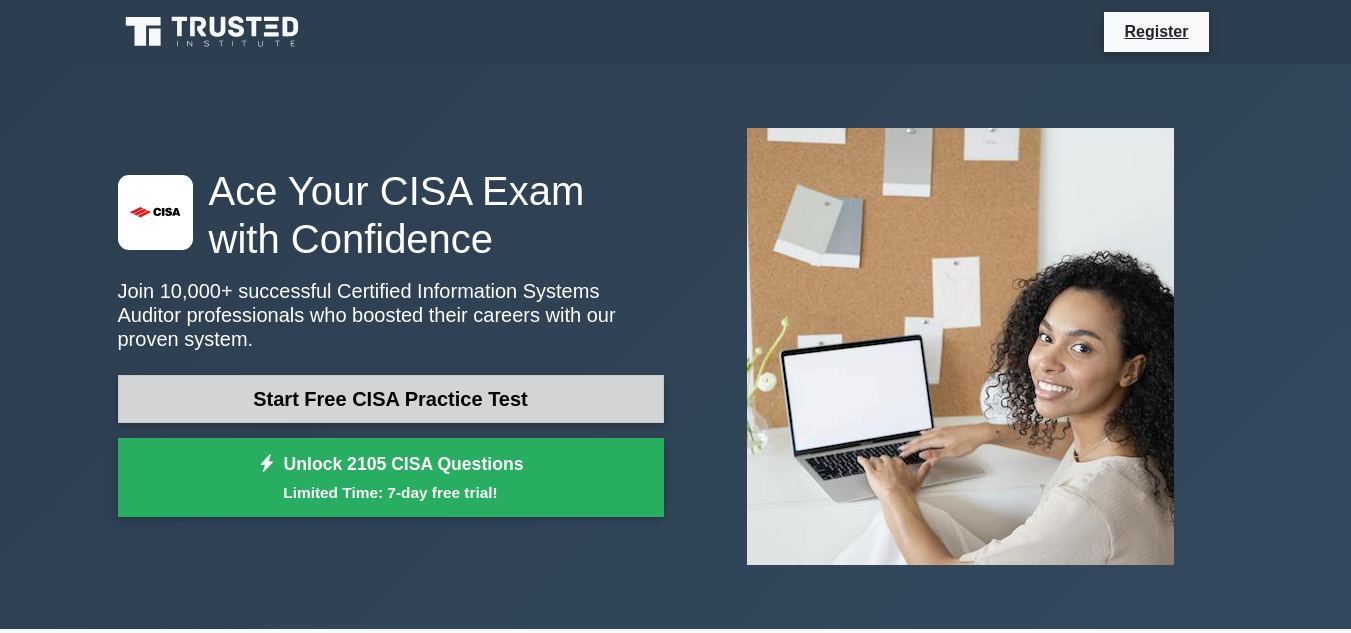 click on "Start Free CISA Practice Test" at bounding box center [391, 399] 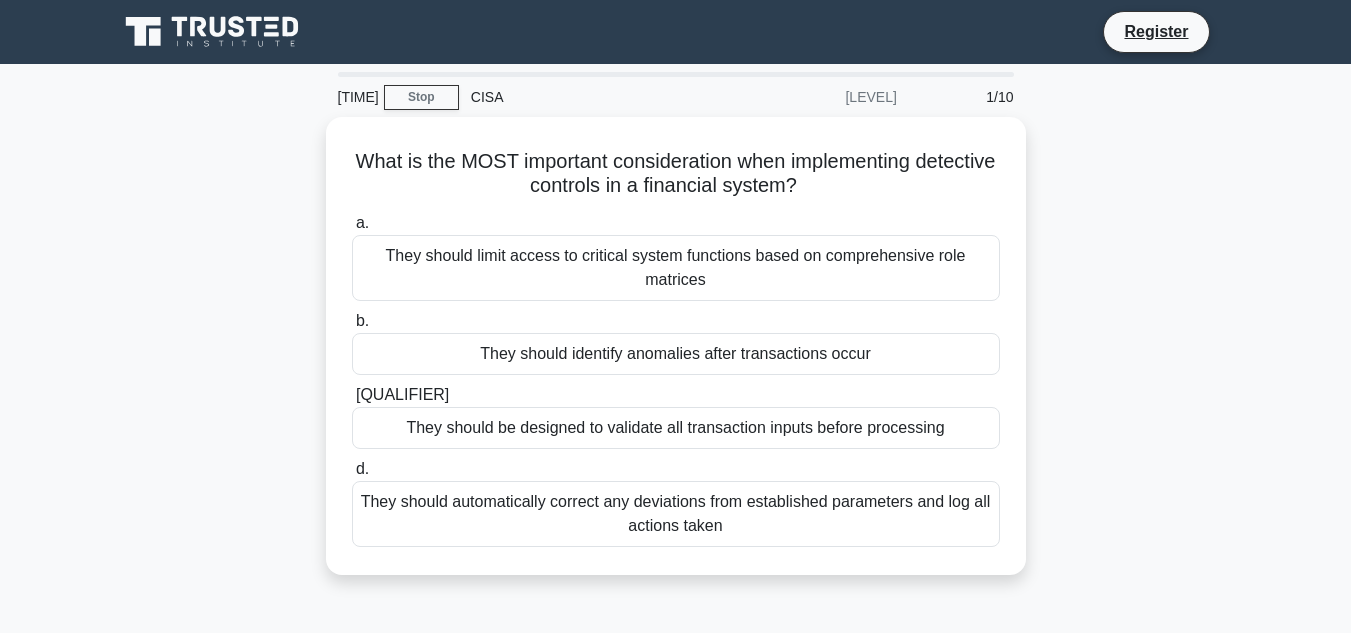 scroll, scrollTop: 0, scrollLeft: 0, axis: both 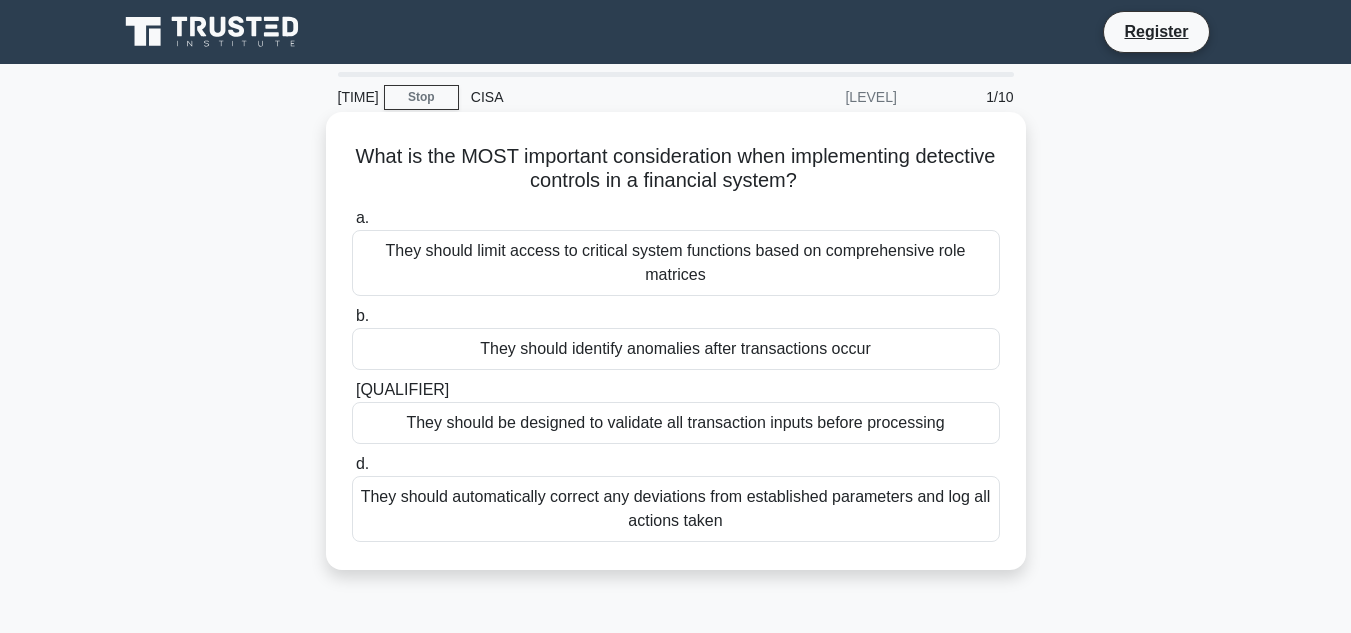 click on "They should identify anomalies after transactions occur" at bounding box center [676, 349] 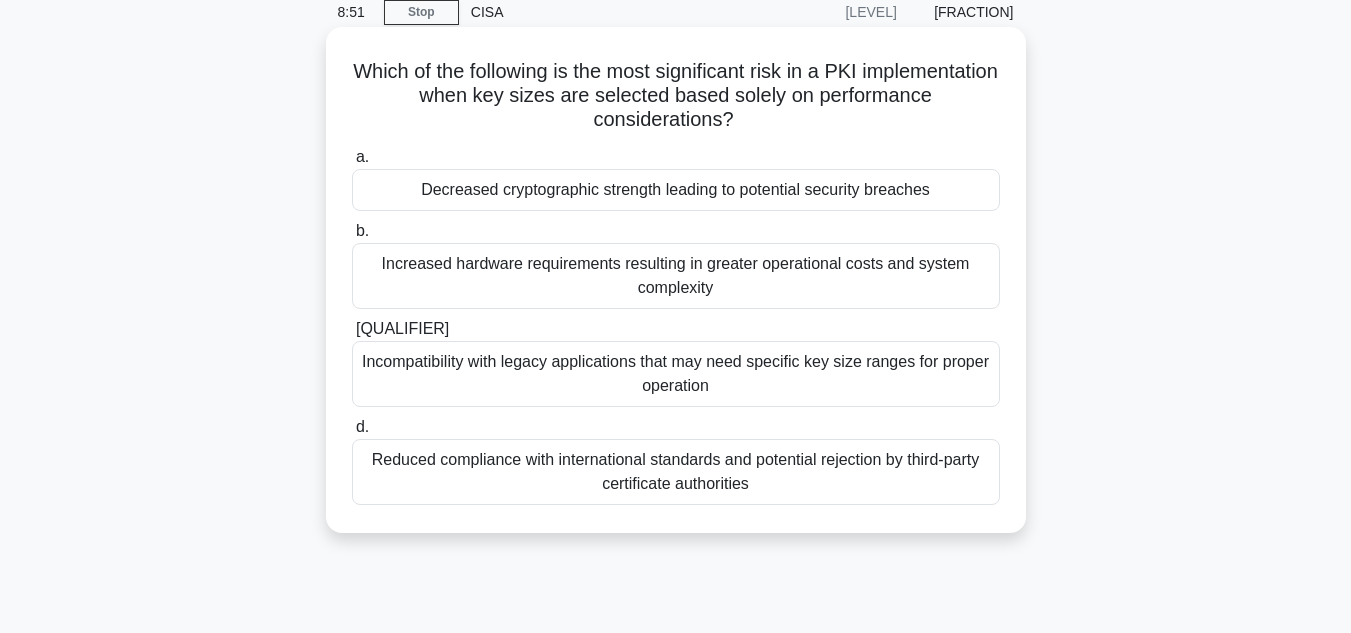 scroll, scrollTop: 0, scrollLeft: 0, axis: both 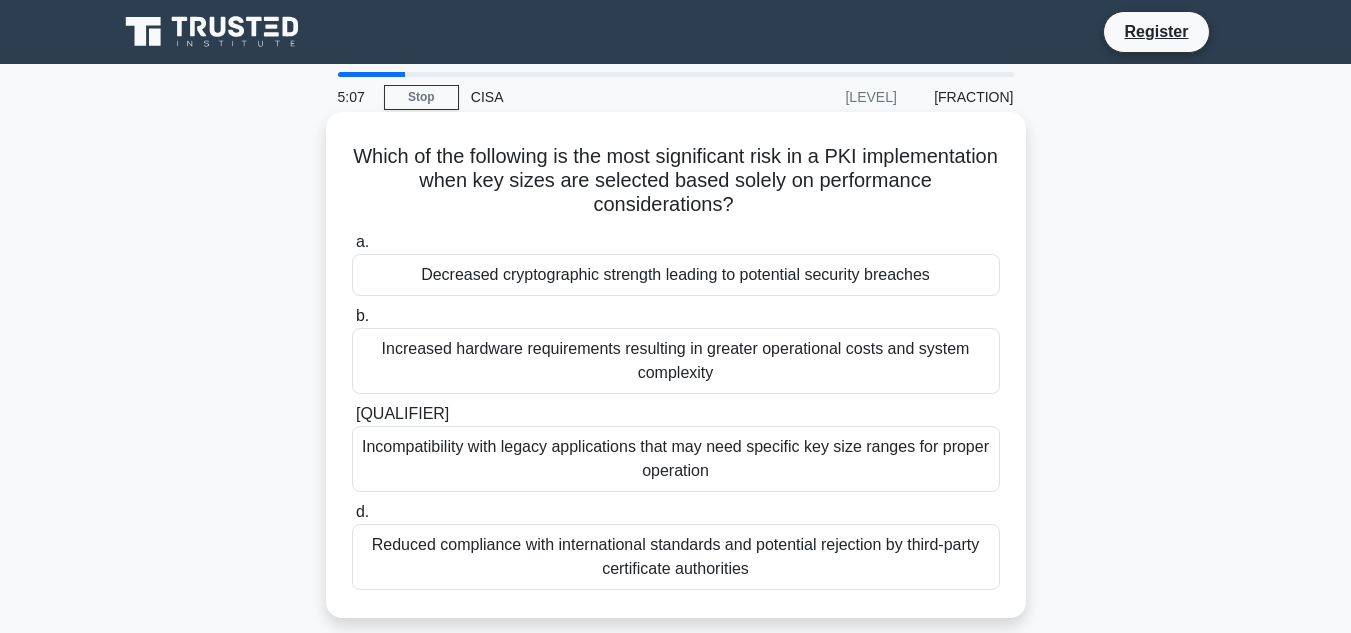 click on "Incompatibility with legacy applications that may need specific key size ranges for proper operation" at bounding box center (676, 459) 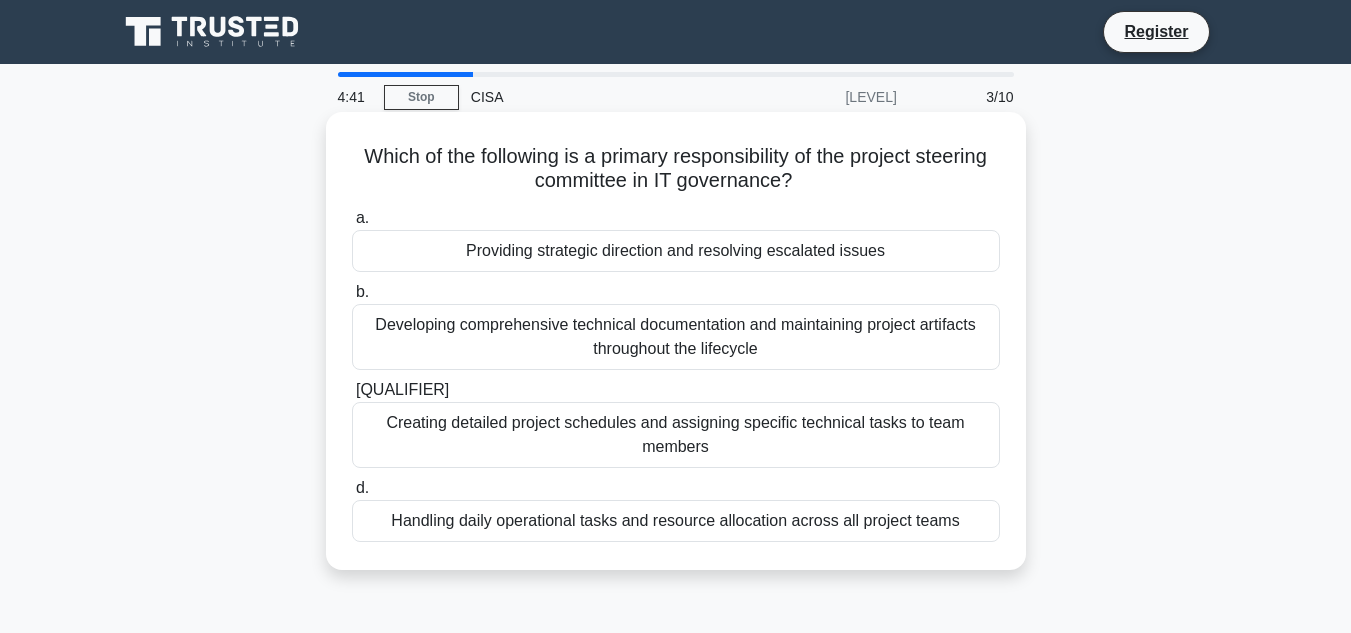 click on "Creating detailed project schedules and assigning specific technical tasks to team members" at bounding box center [676, 435] 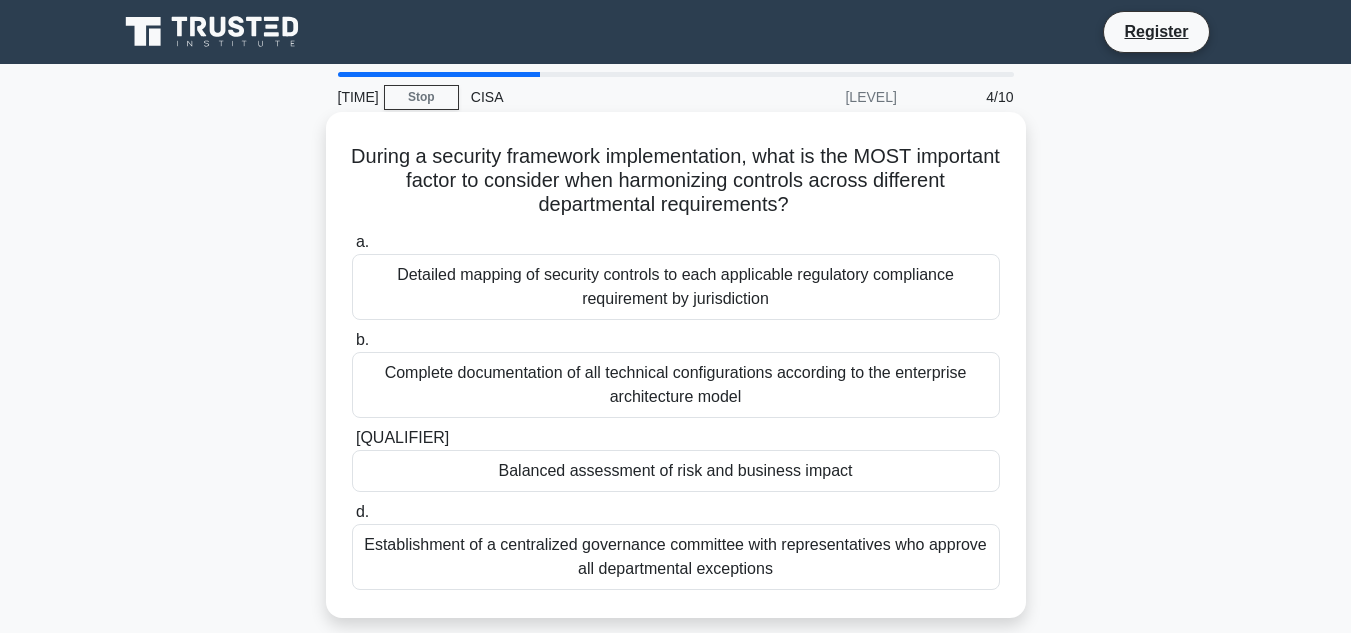 click on "Detailed mapping of security controls to each applicable regulatory compliance requirement by jurisdiction" at bounding box center (676, 287) 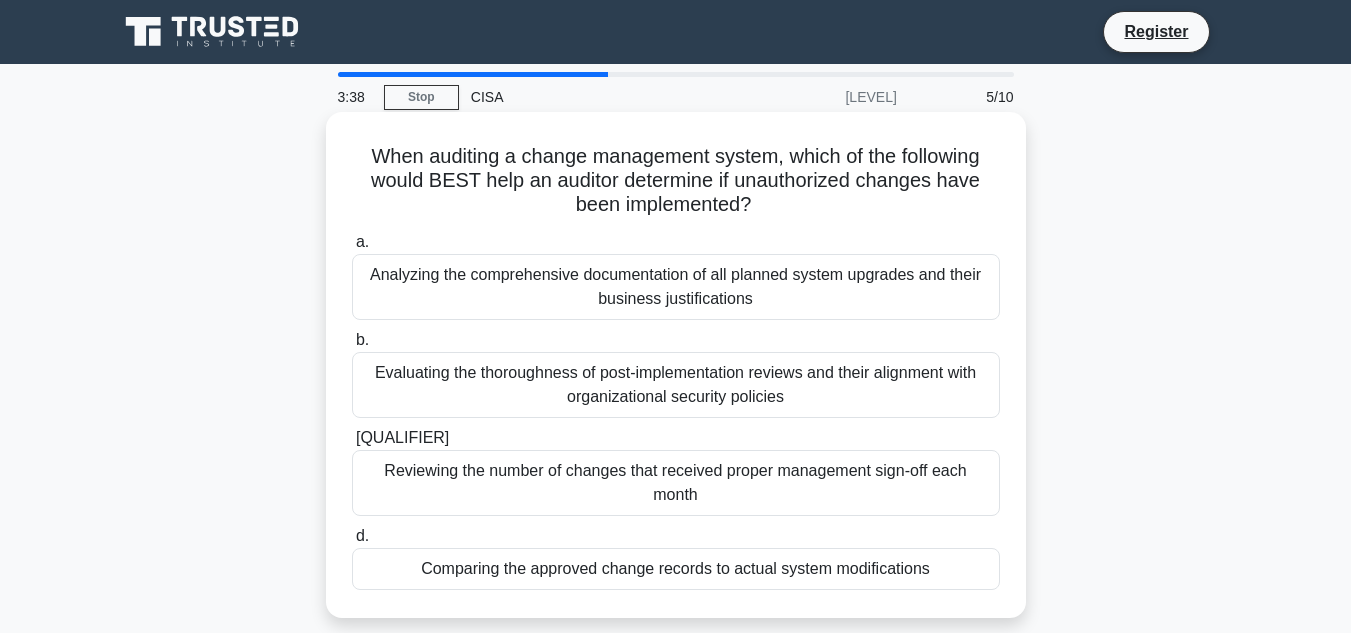 click on "Comparing the approved change records to actual system modifications" at bounding box center (676, 569) 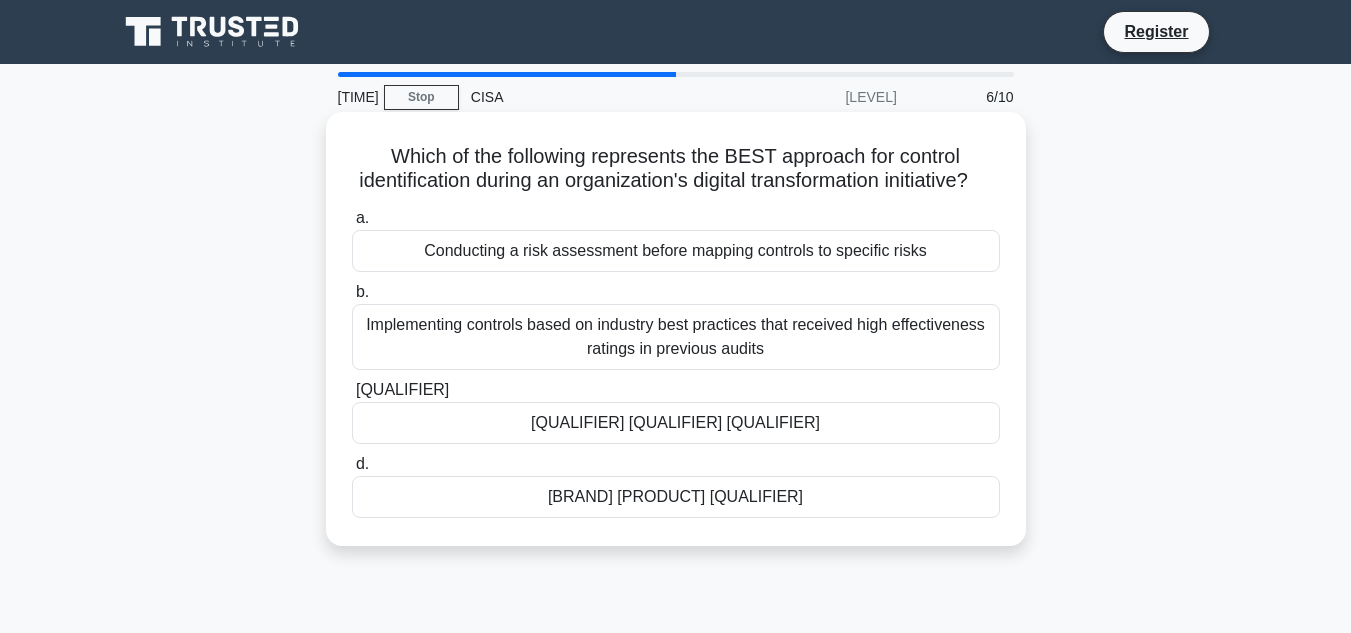click on "[BRAND] [PRODUCT] [QUALIFIER]" at bounding box center (676, 497) 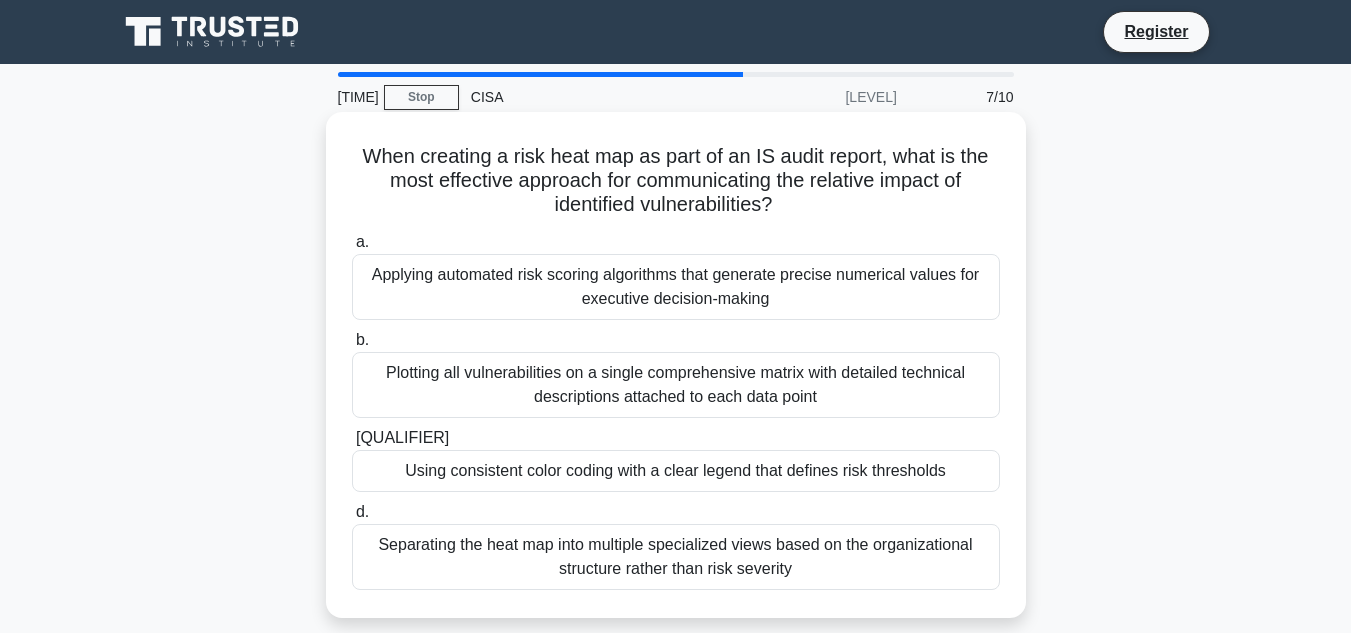click on "Using consistent color coding with a clear legend that defines risk thresholds" at bounding box center (676, 471) 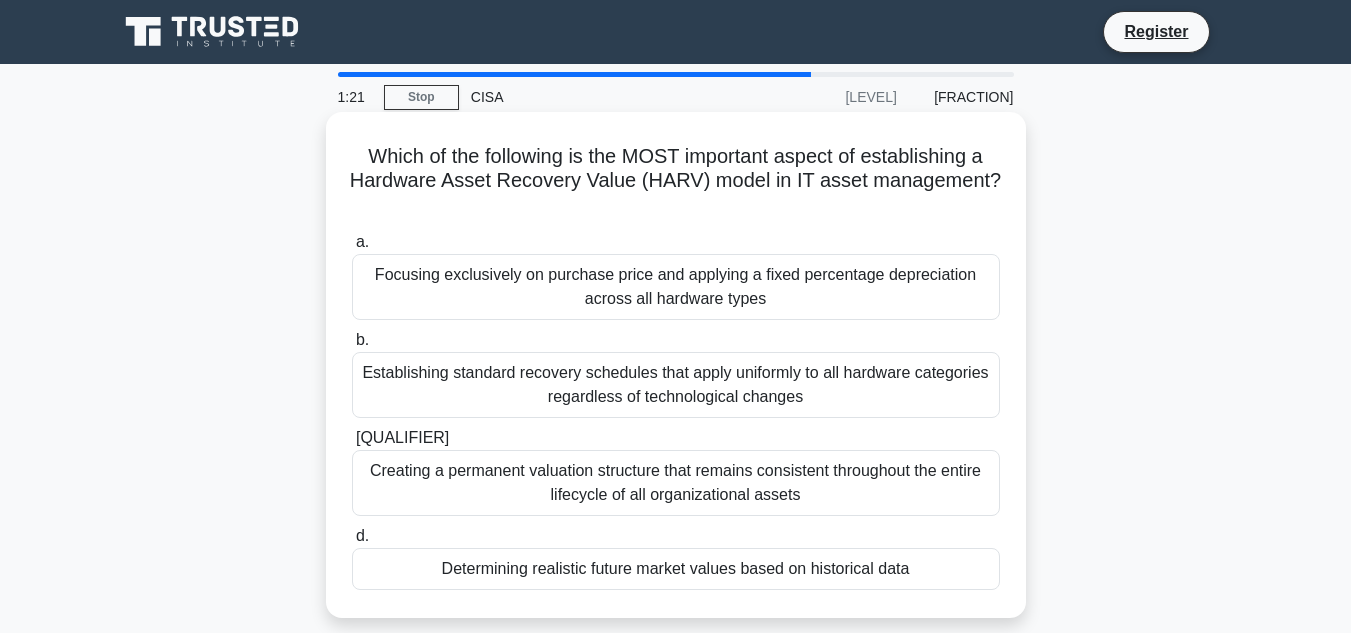 click on "Creating a permanent valuation structure that remains consistent throughout the entire lifecycle of all organizational assets" at bounding box center [676, 483] 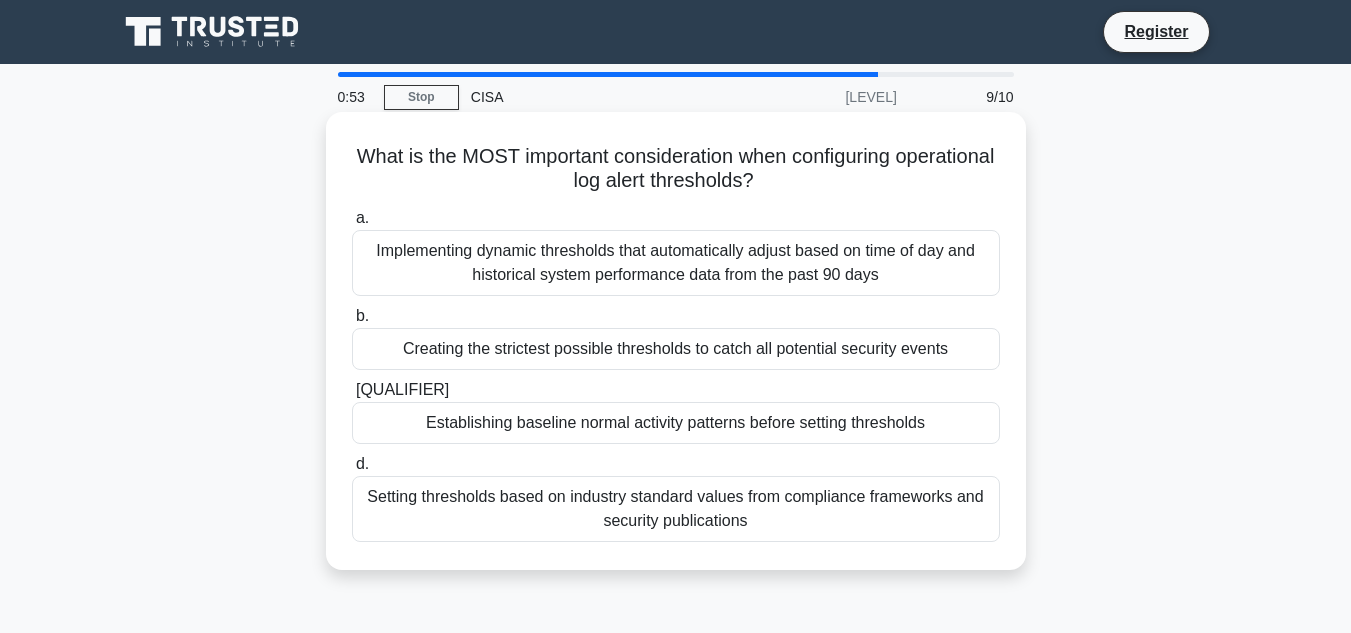 click on "Creating the strictest possible thresholds to catch all potential security events" at bounding box center (676, 349) 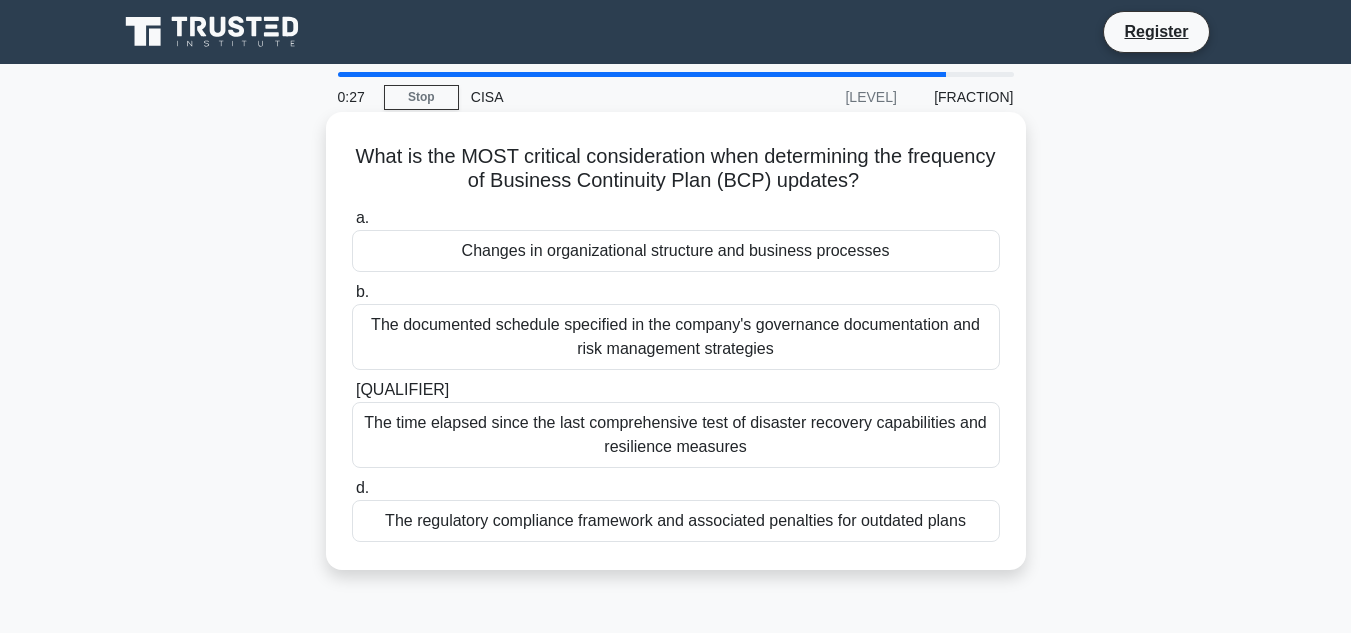 click on "Changes in organizational structure and business processes" at bounding box center (676, 251) 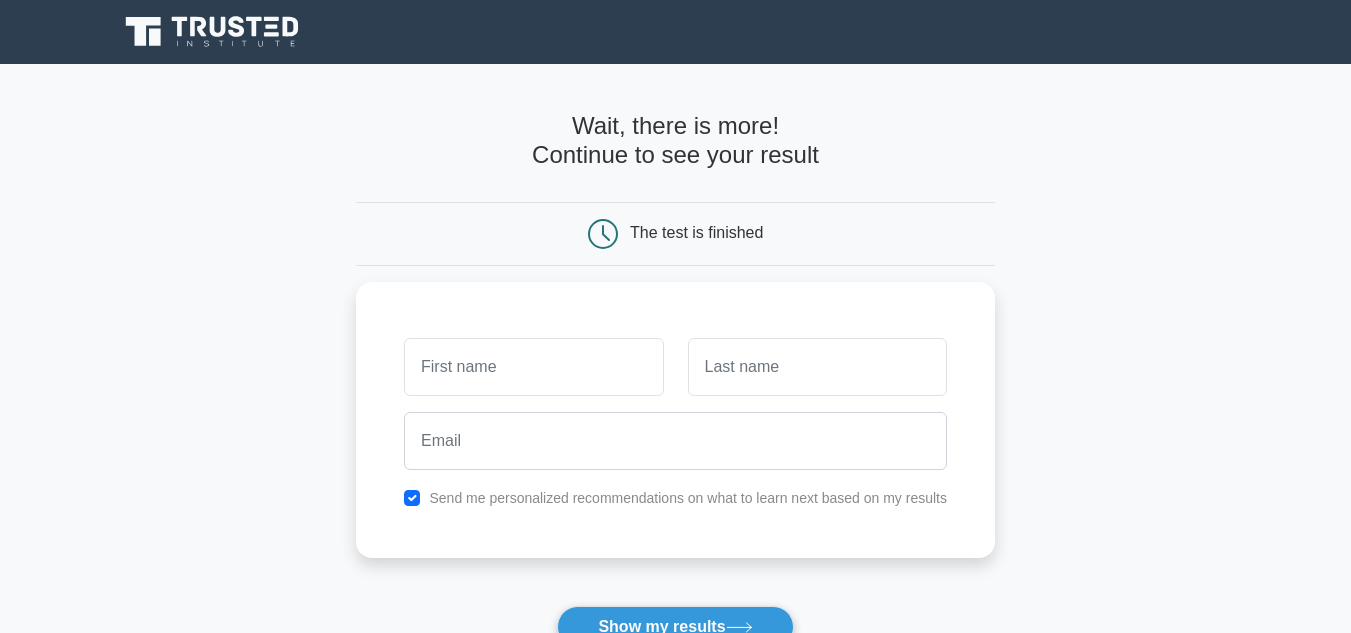 scroll, scrollTop: 0, scrollLeft: 0, axis: both 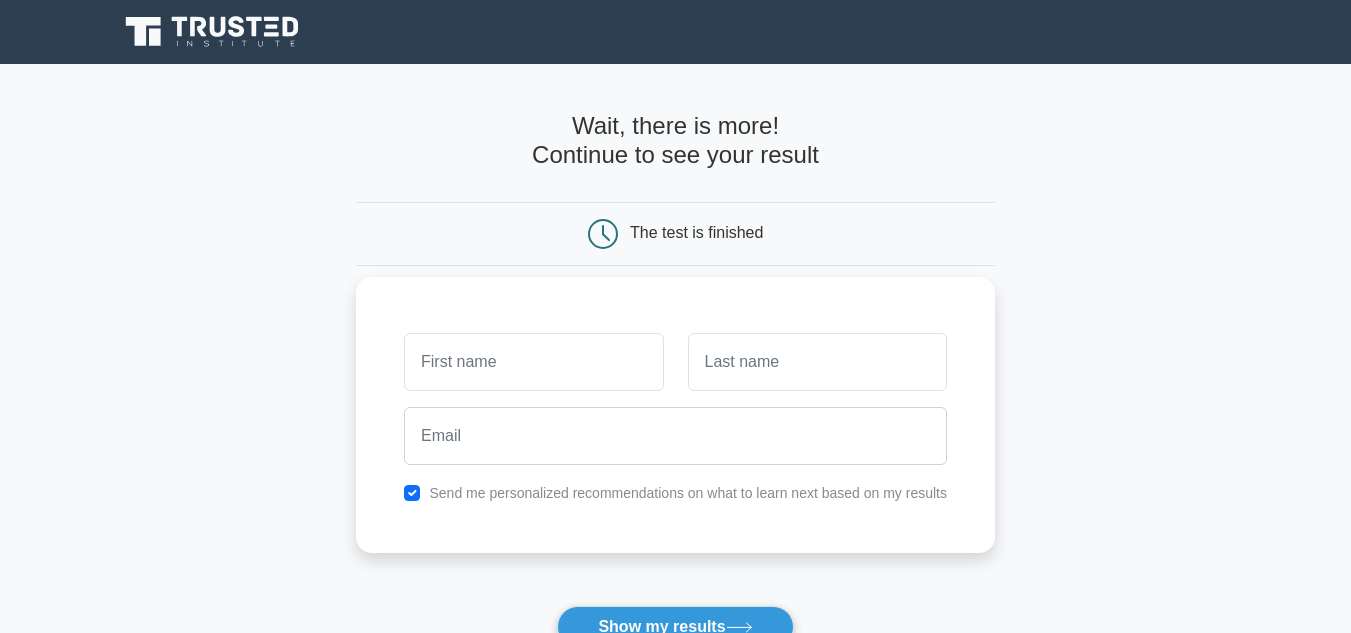 click at bounding box center [533, 362] 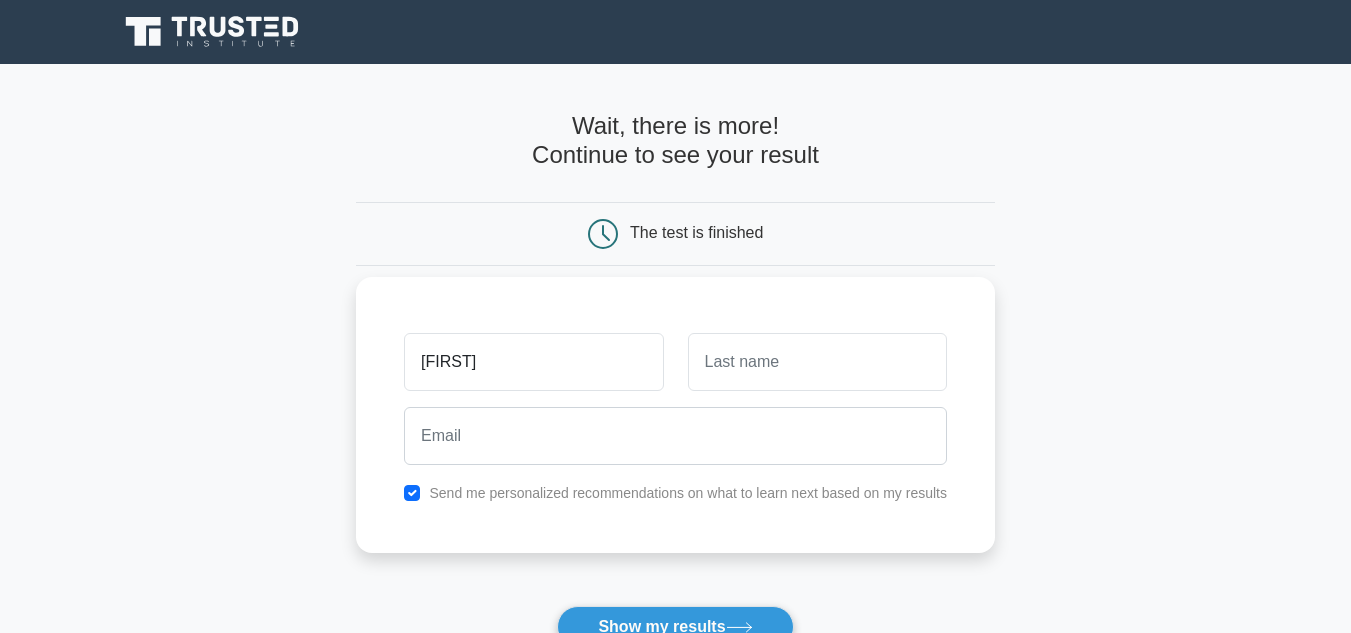 type on "[FIRST]" 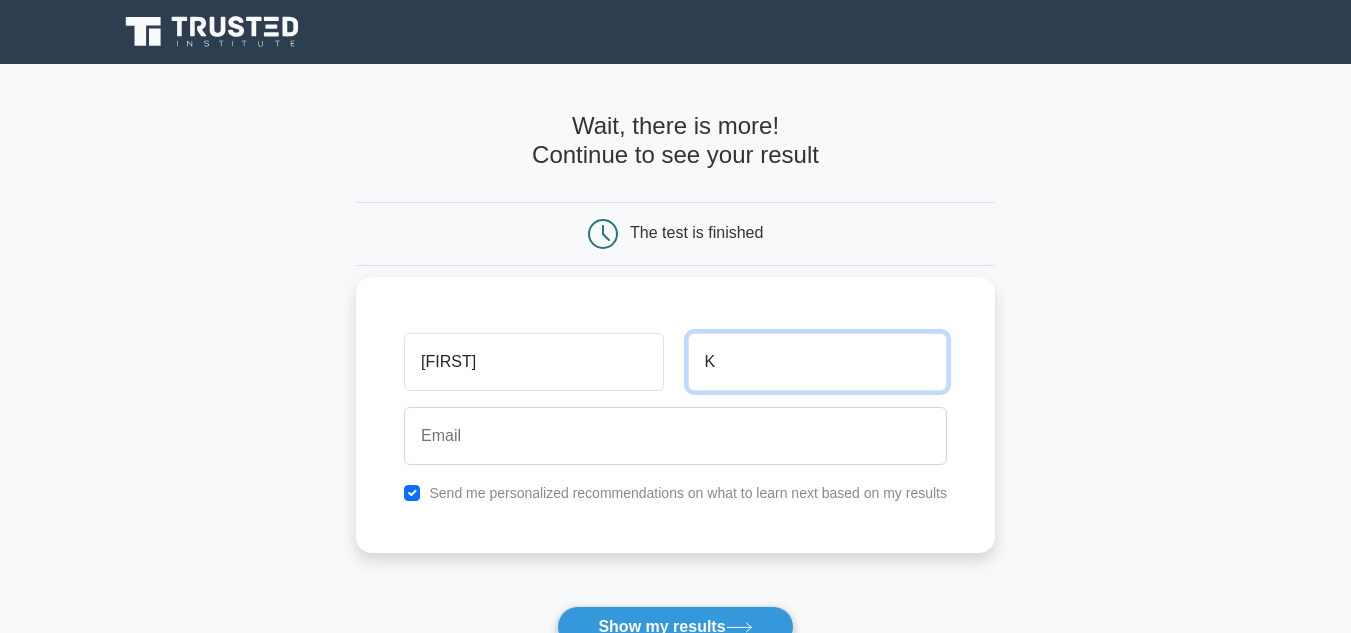 type on "K" 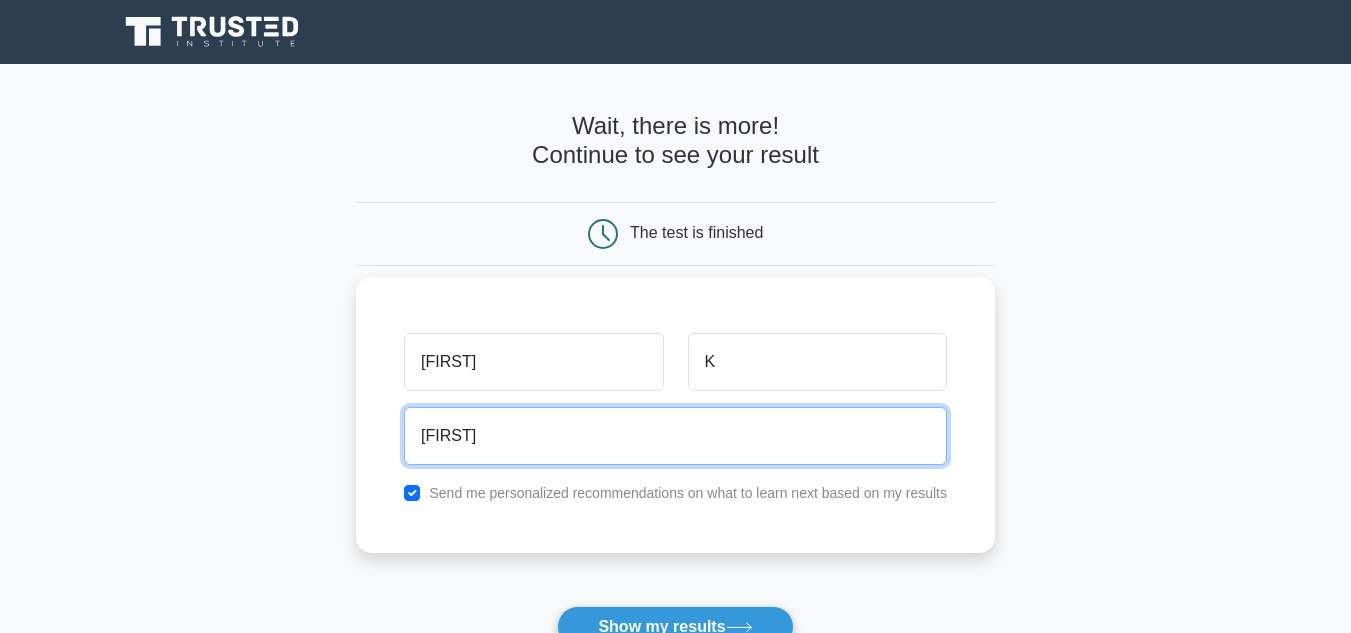 type on "udhayarajank@gmail.com" 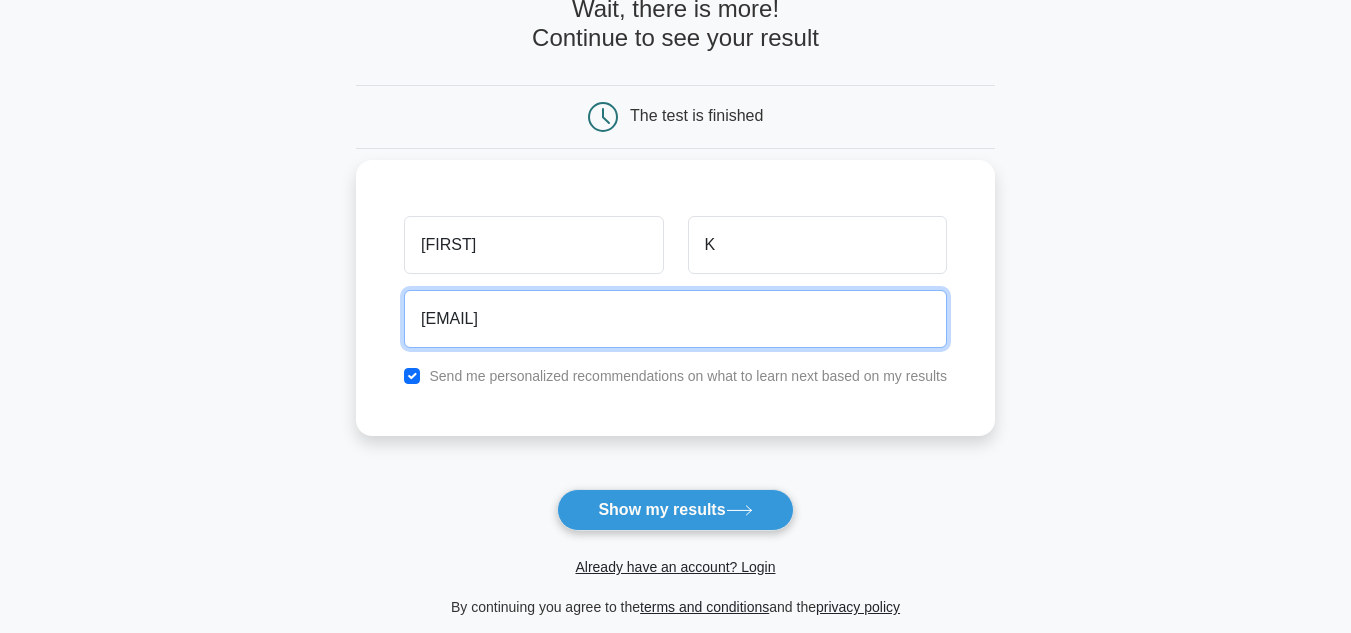 scroll, scrollTop: 120, scrollLeft: 0, axis: vertical 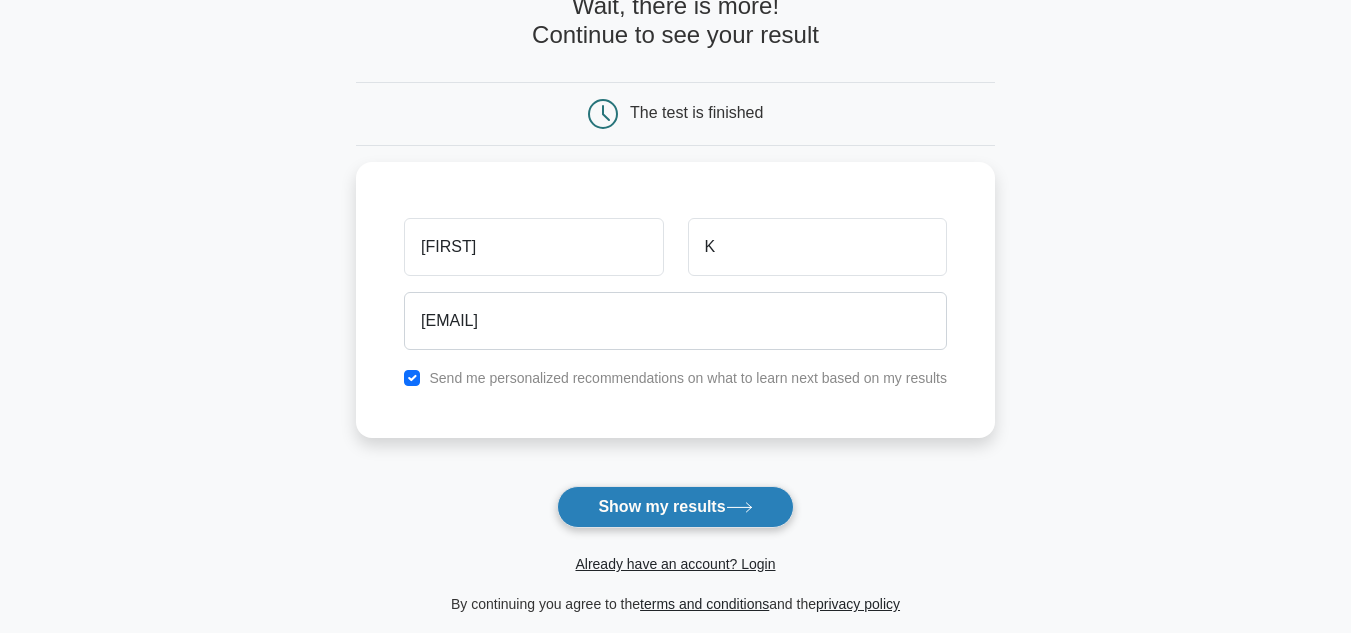 click on "Show my results" at bounding box center (675, 507) 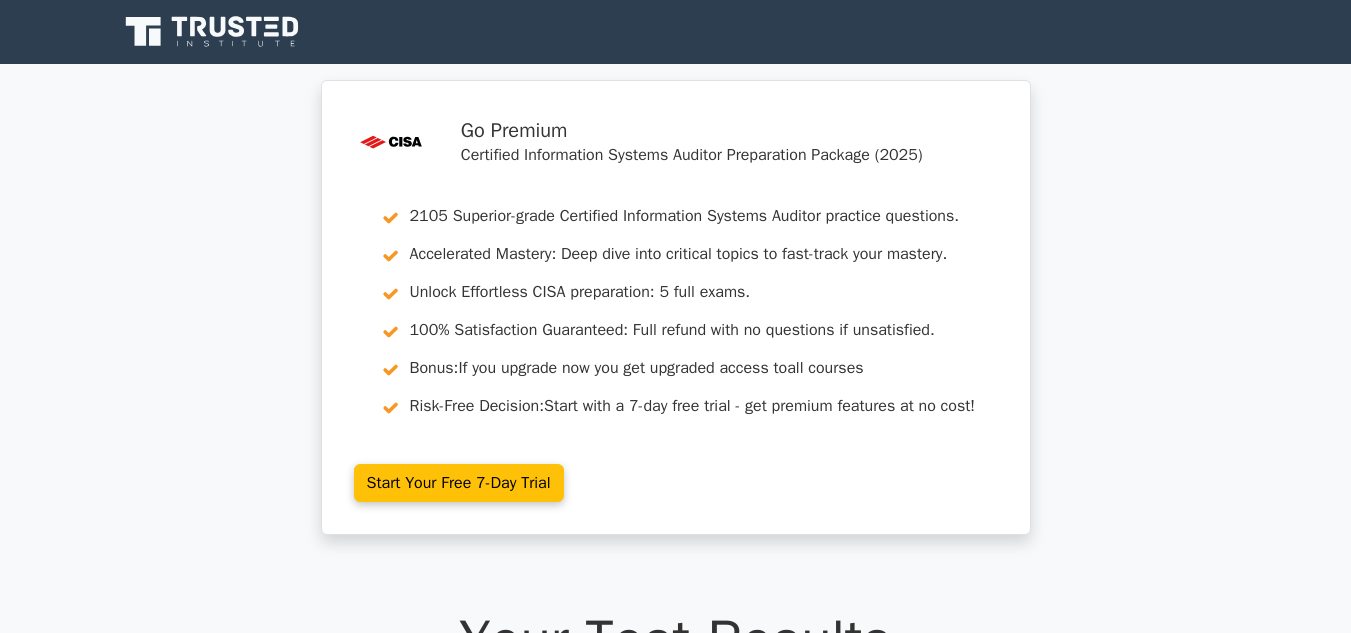 scroll, scrollTop: 0, scrollLeft: 0, axis: both 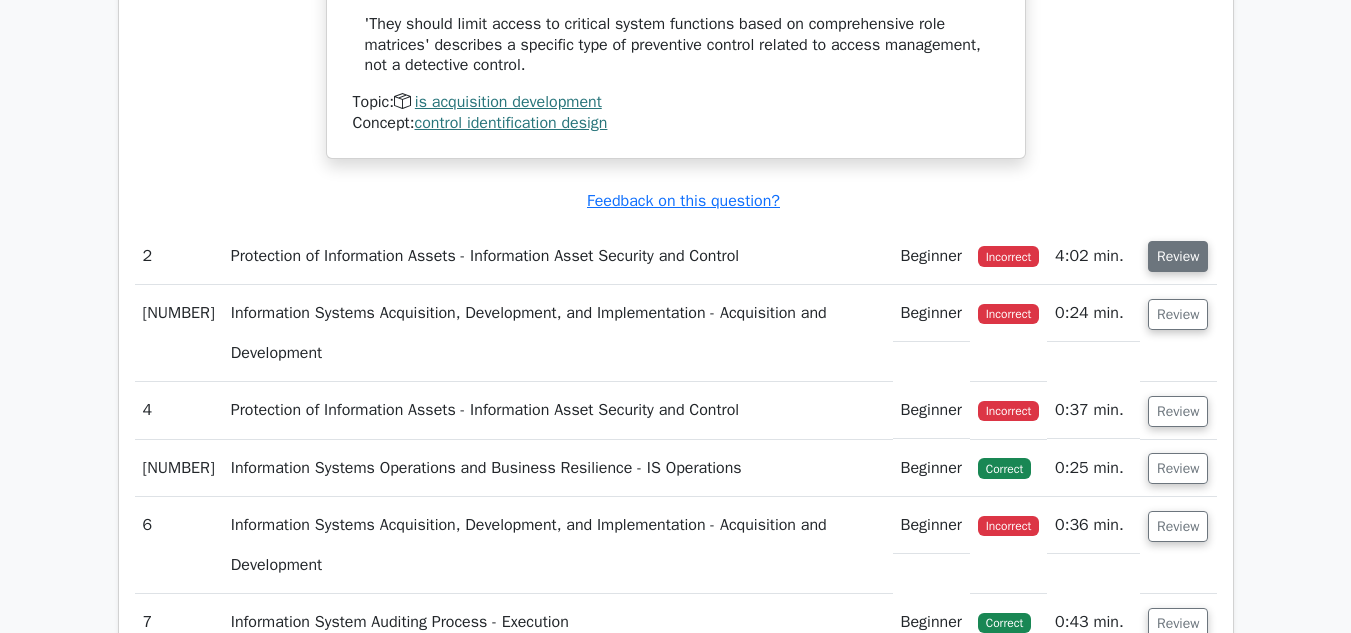 click on "Review" at bounding box center (1178, 256) 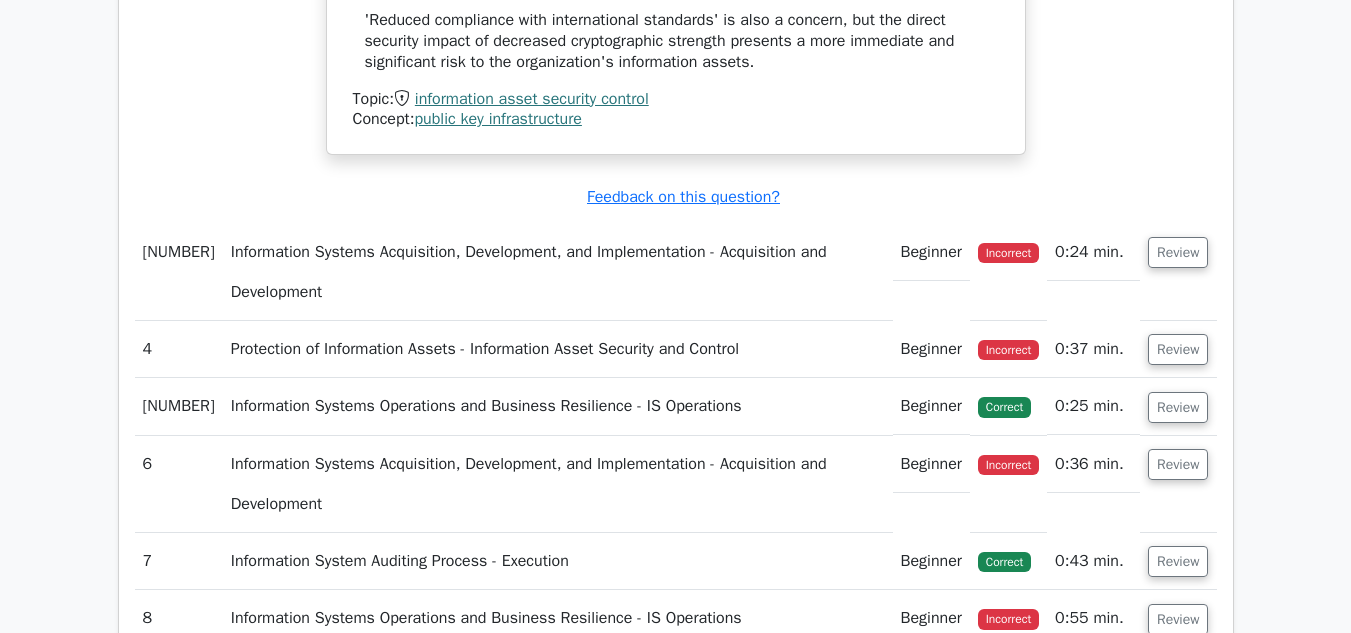 scroll, scrollTop: 3732, scrollLeft: 0, axis: vertical 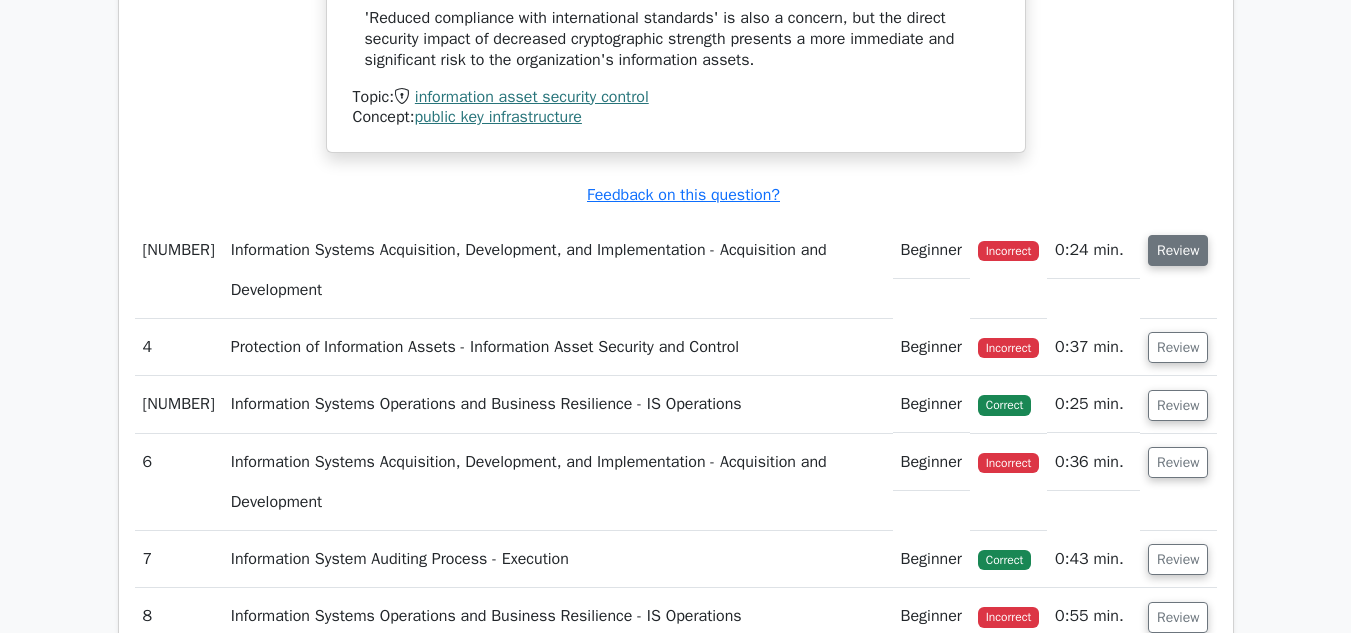 click on "Review" at bounding box center [1178, 250] 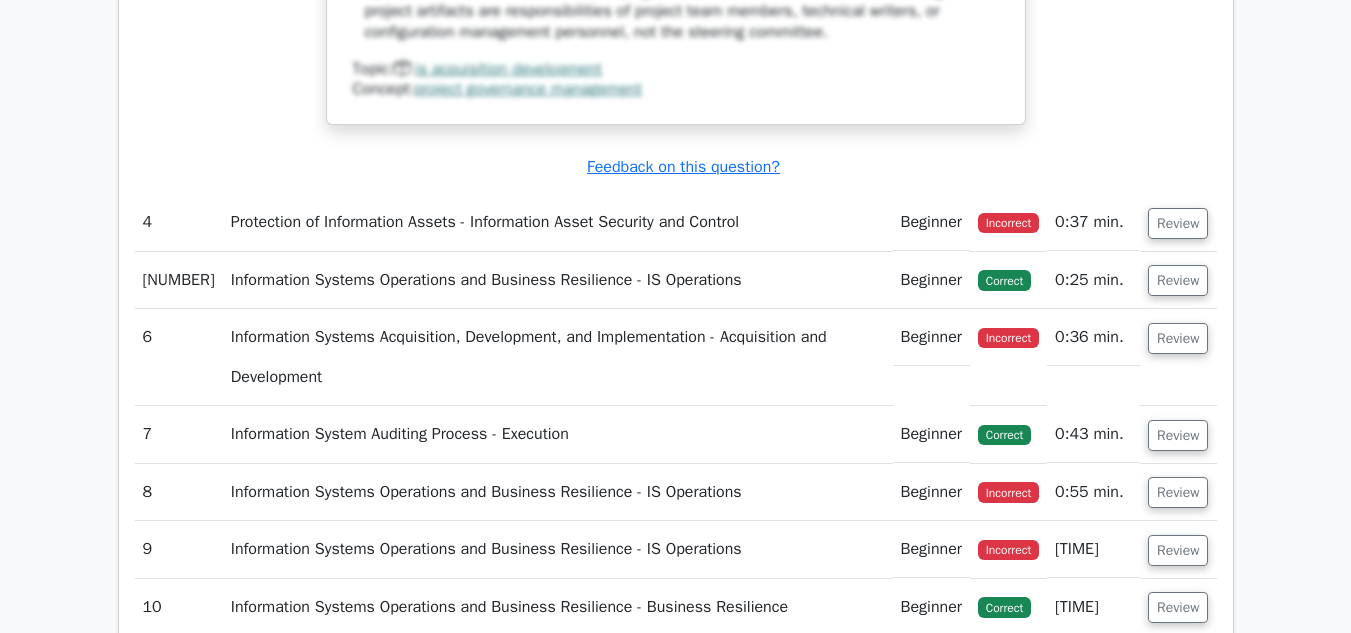 scroll, scrollTop: 4877, scrollLeft: 0, axis: vertical 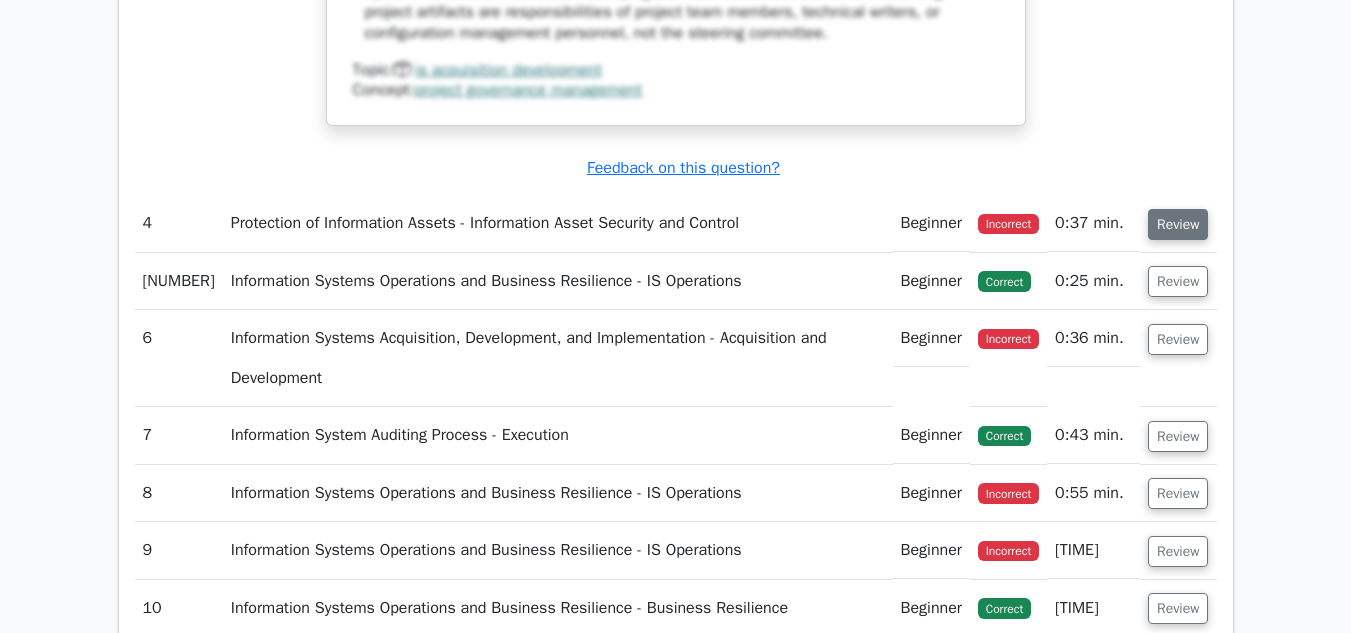 click on "Review" at bounding box center [1178, 224] 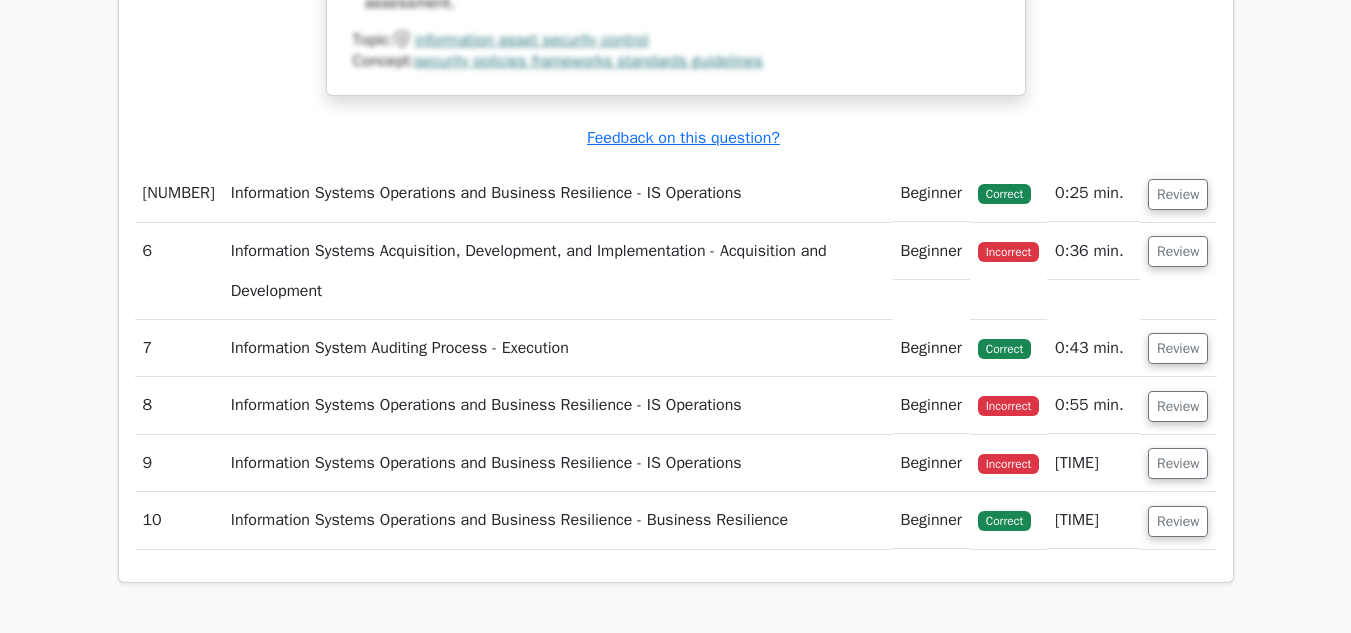 scroll, scrollTop: 6154, scrollLeft: 0, axis: vertical 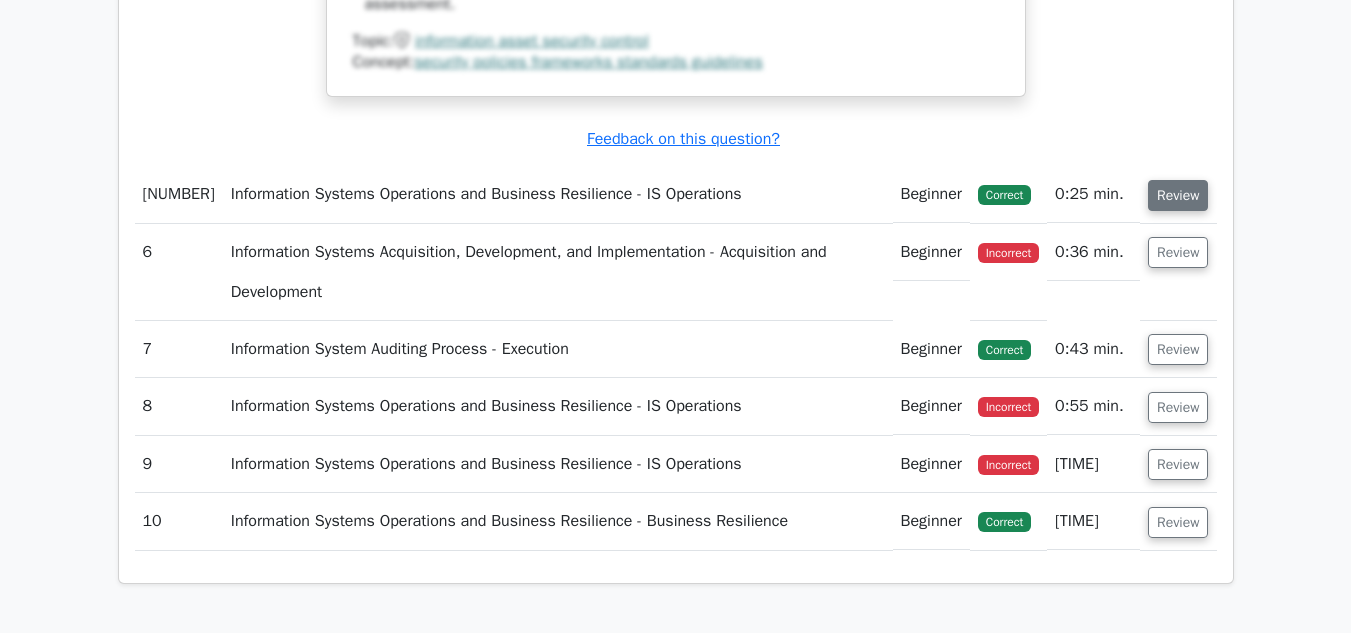 click on "Review" at bounding box center (1178, 195) 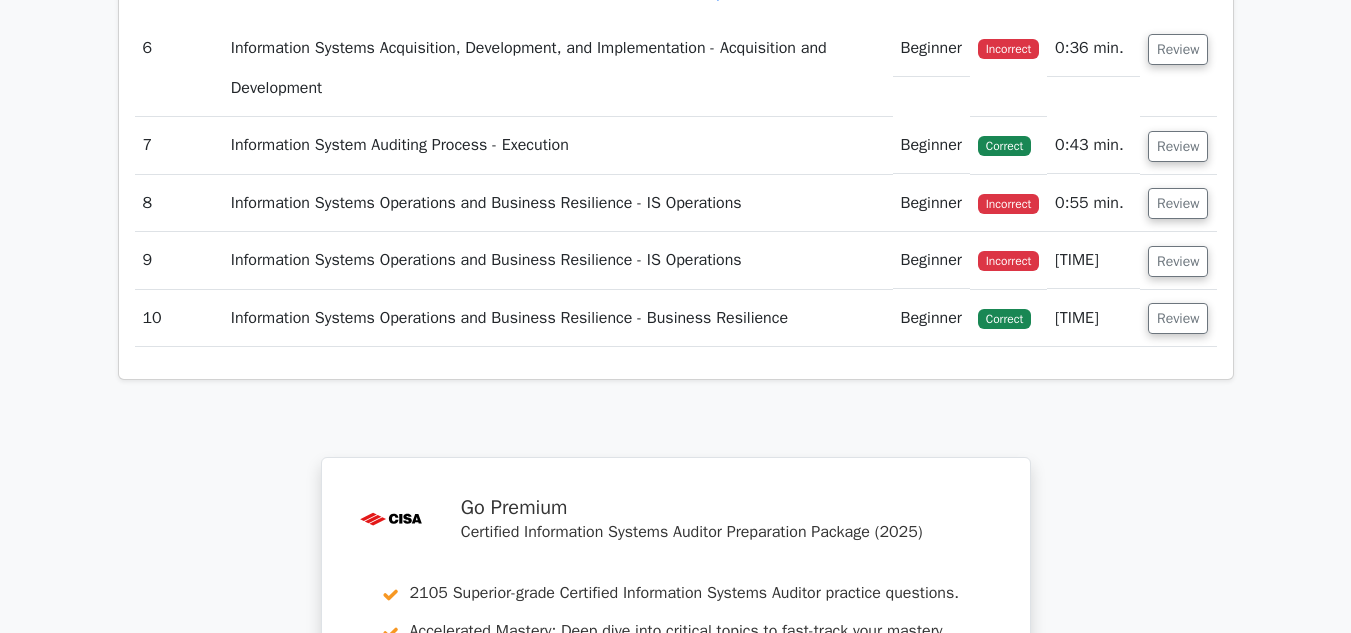 scroll, scrollTop: 7356, scrollLeft: 0, axis: vertical 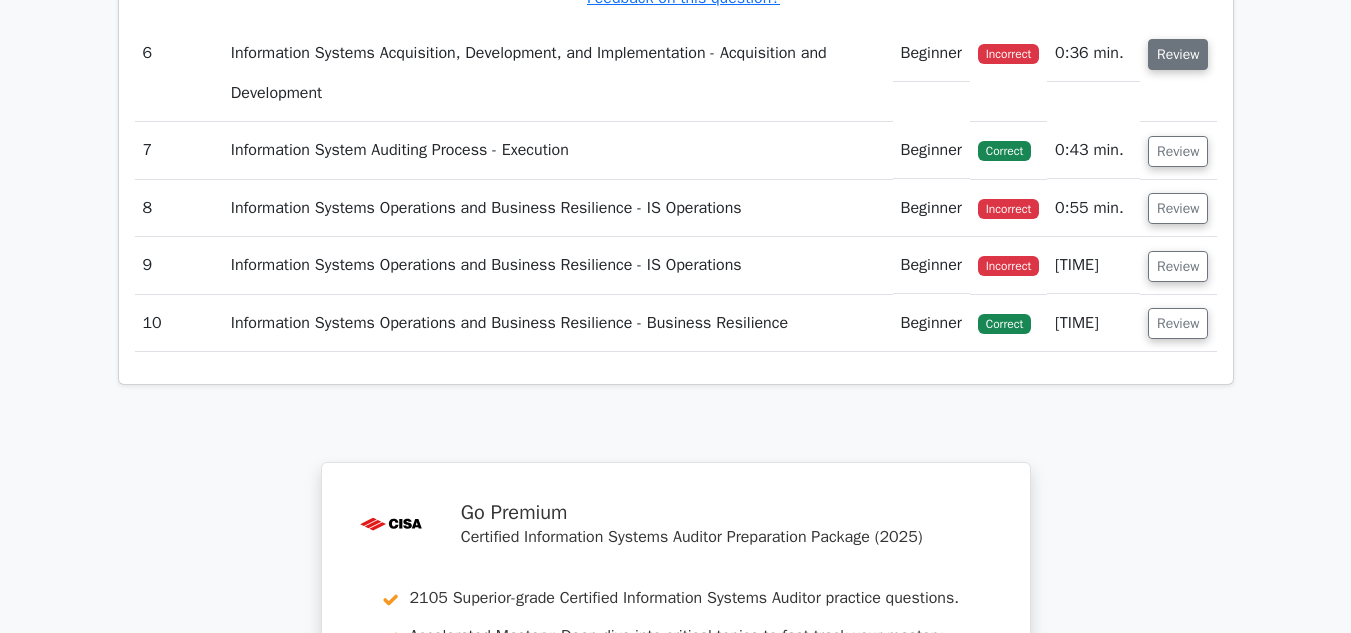 click on "Review" at bounding box center [1178, 54] 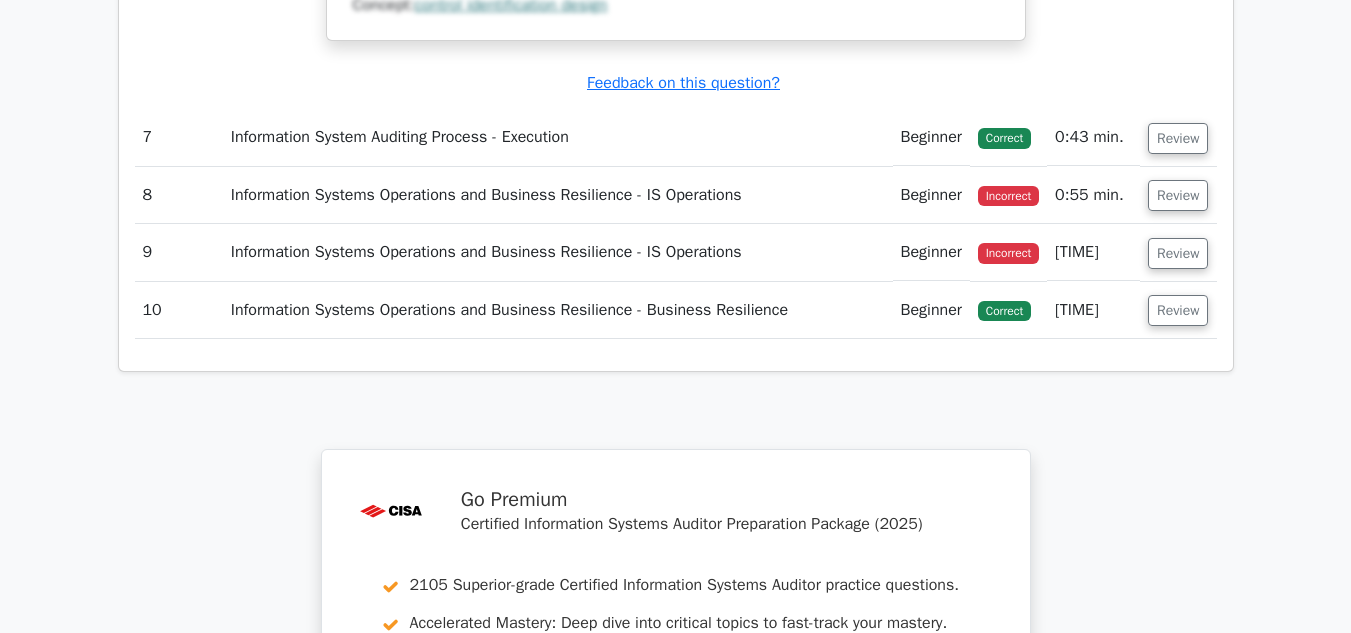 scroll, scrollTop: 8495, scrollLeft: 0, axis: vertical 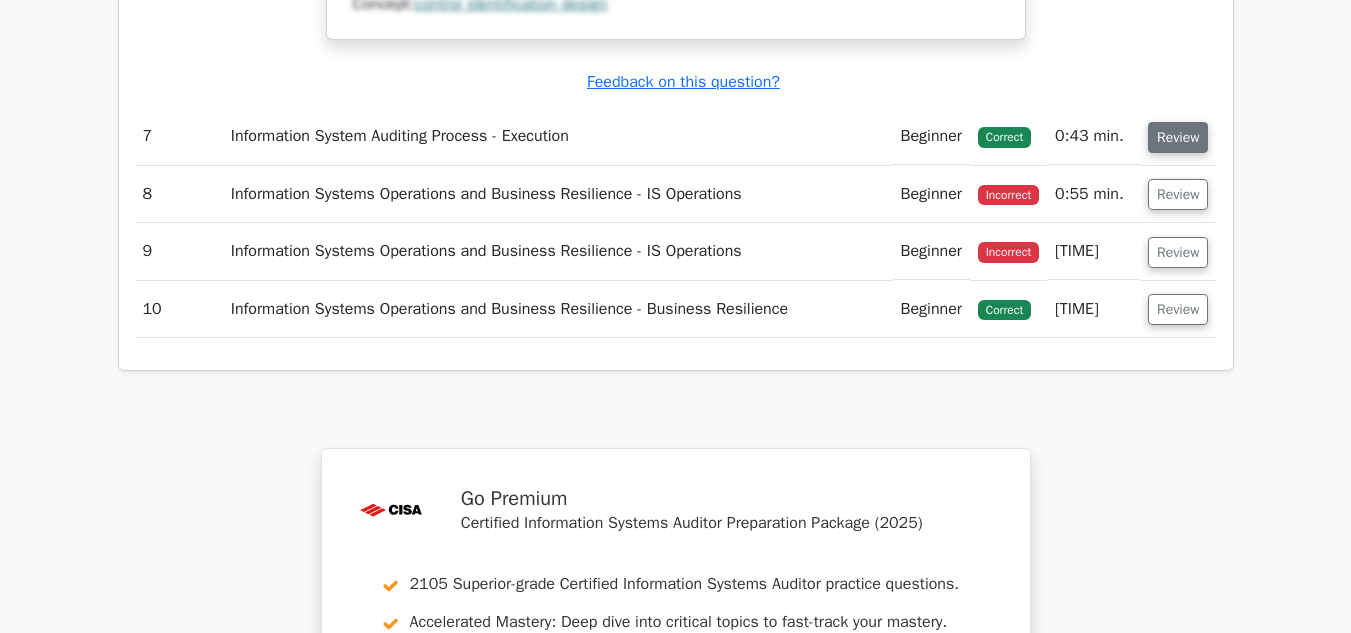 click on "Review" at bounding box center (1178, 137) 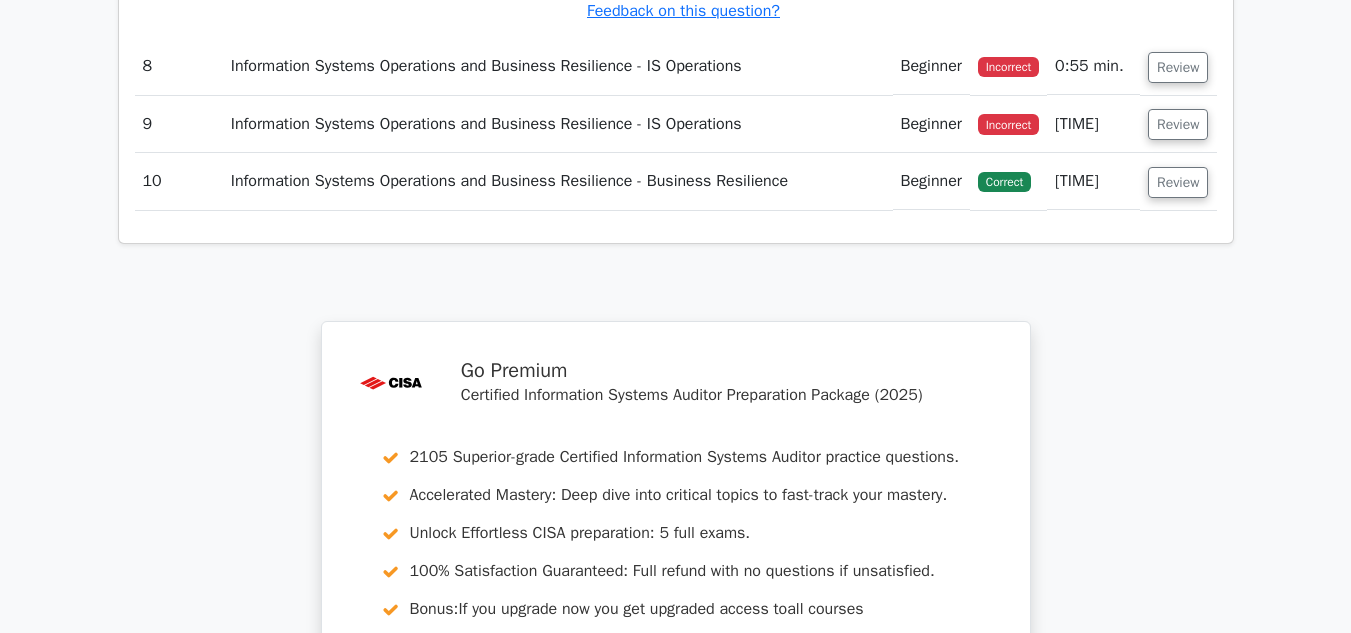 scroll, scrollTop: 9752, scrollLeft: 0, axis: vertical 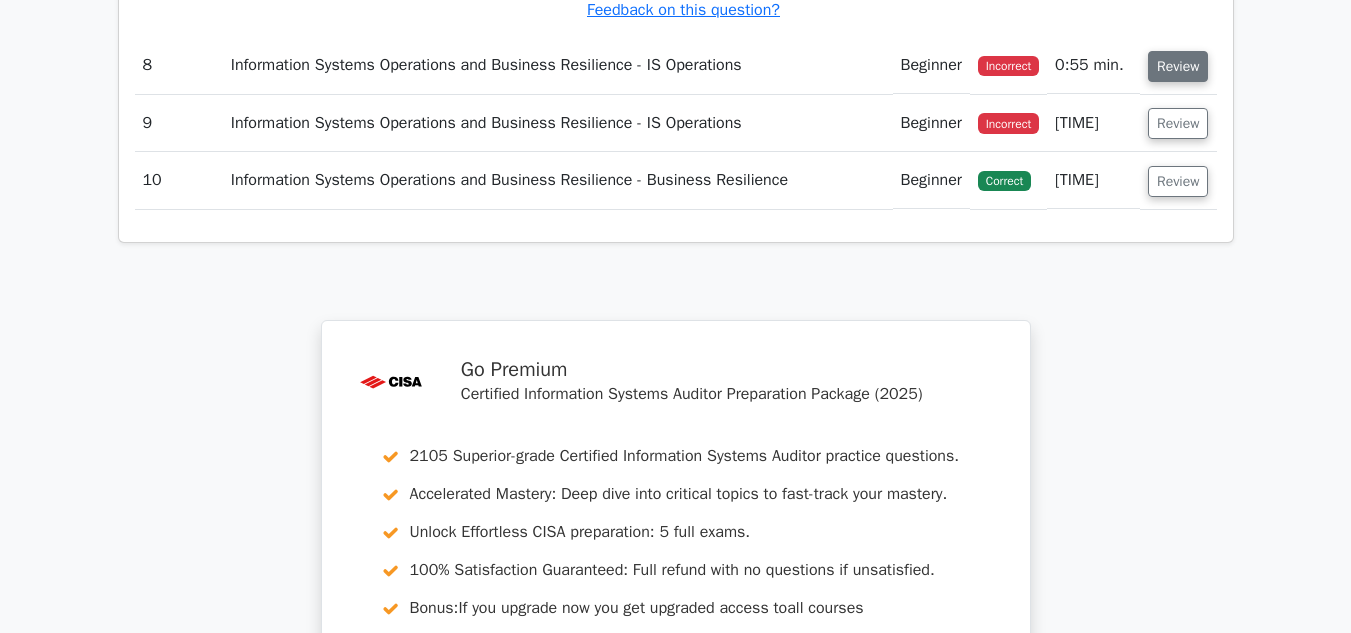 click on "Review" at bounding box center (1178, 66) 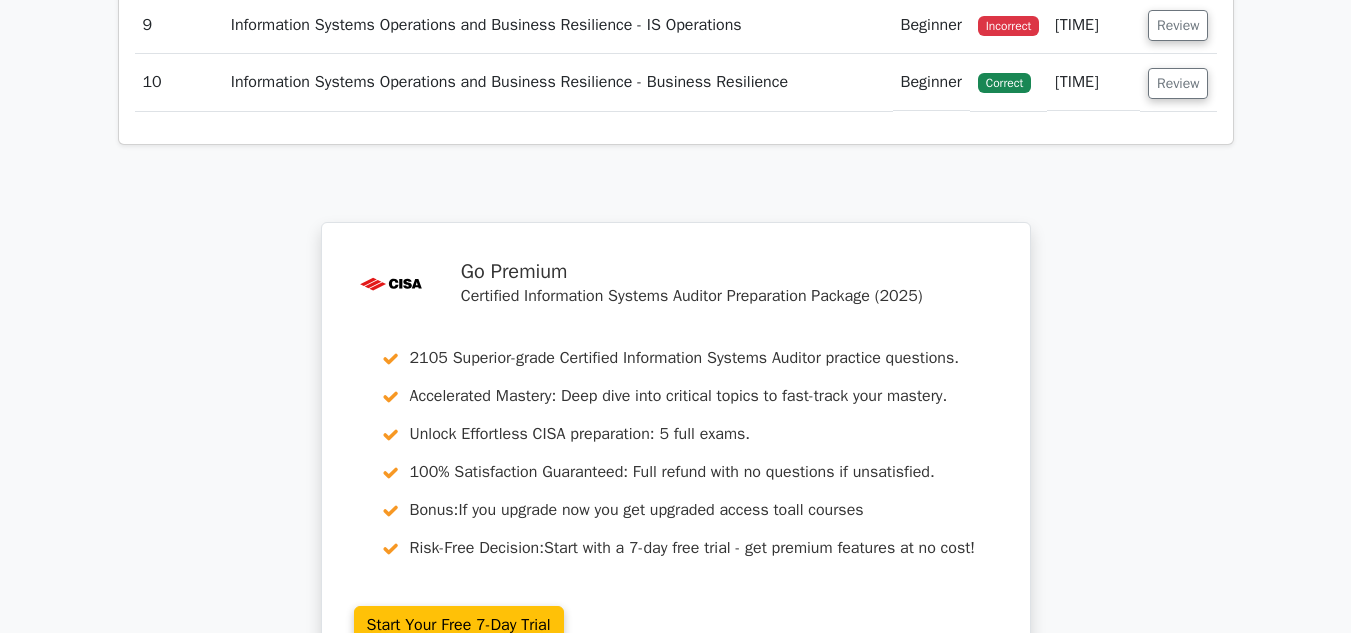 scroll, scrollTop: 10974, scrollLeft: 0, axis: vertical 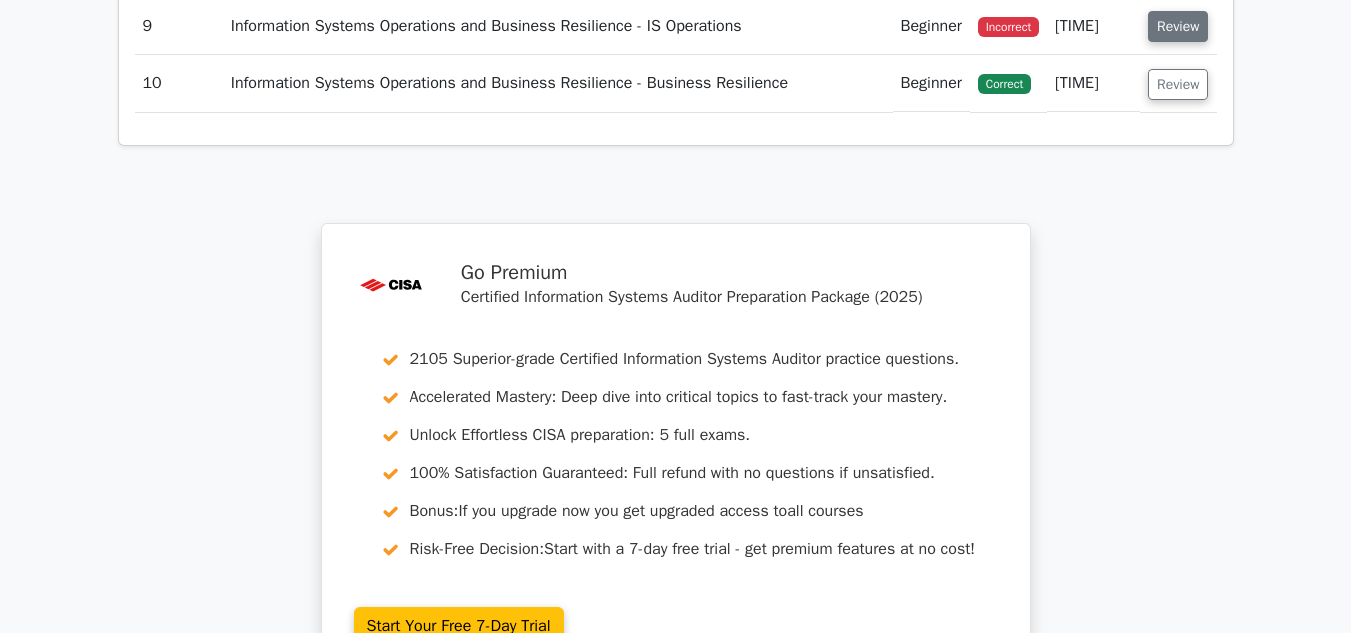 click on "Review" at bounding box center (1178, 26) 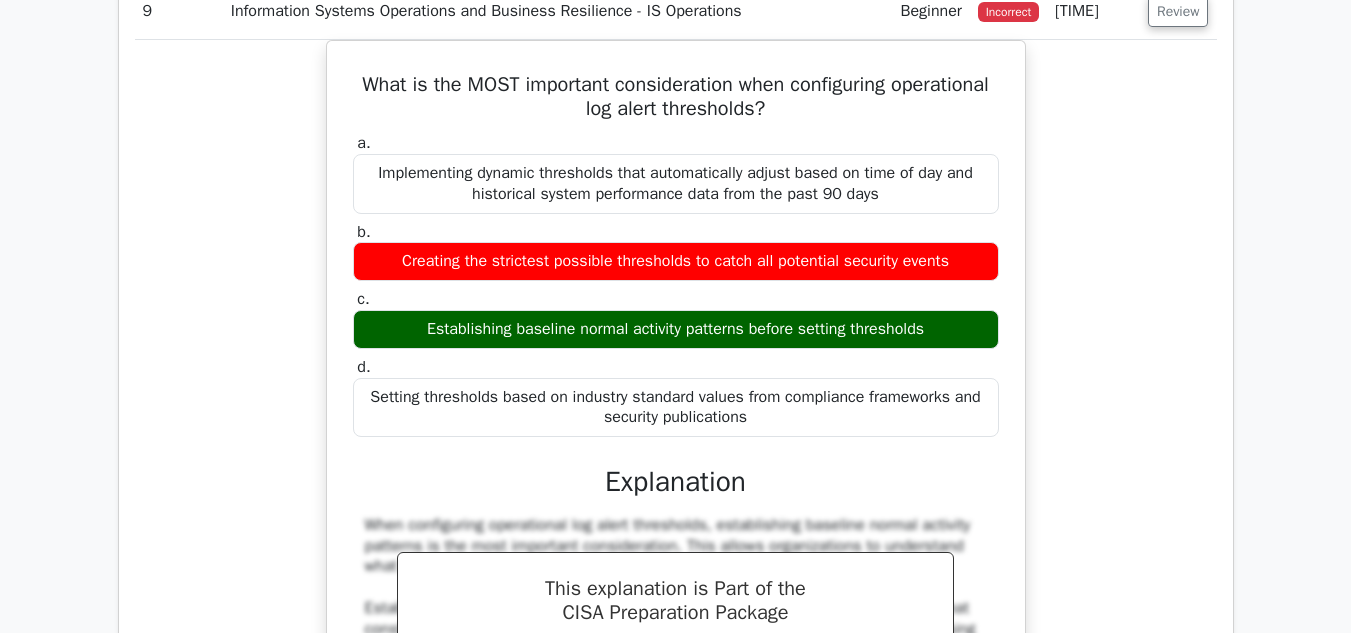 scroll, scrollTop: 10990, scrollLeft: 0, axis: vertical 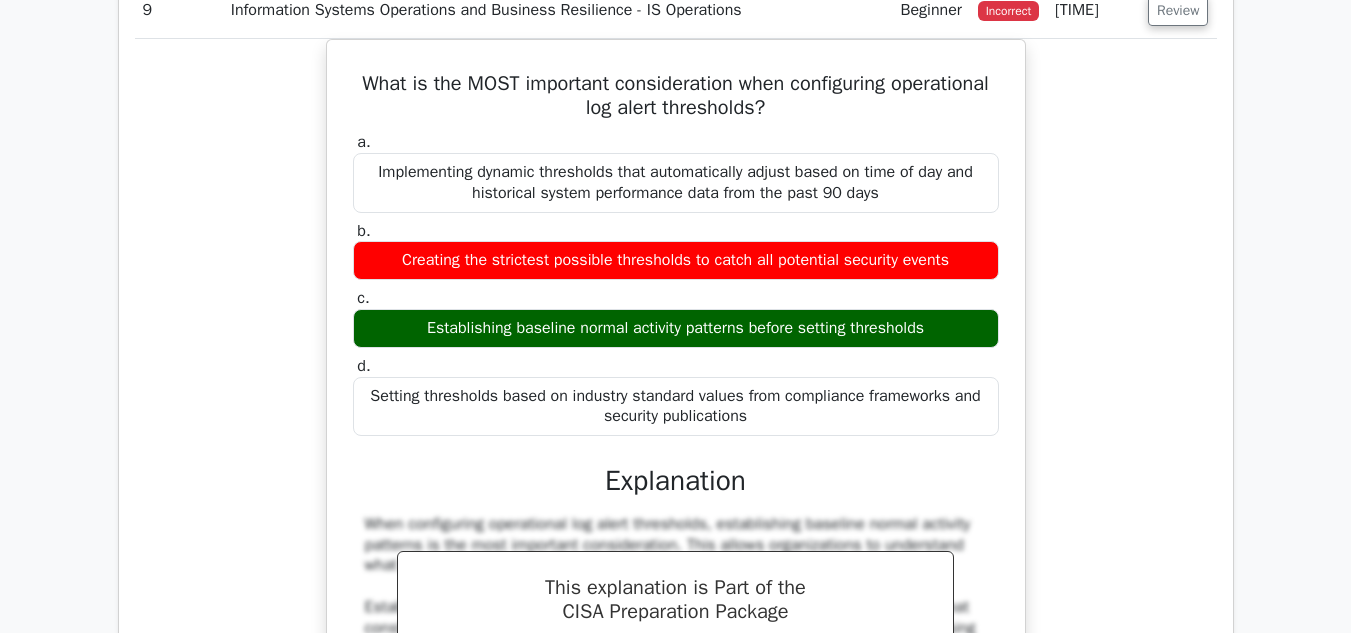 type 